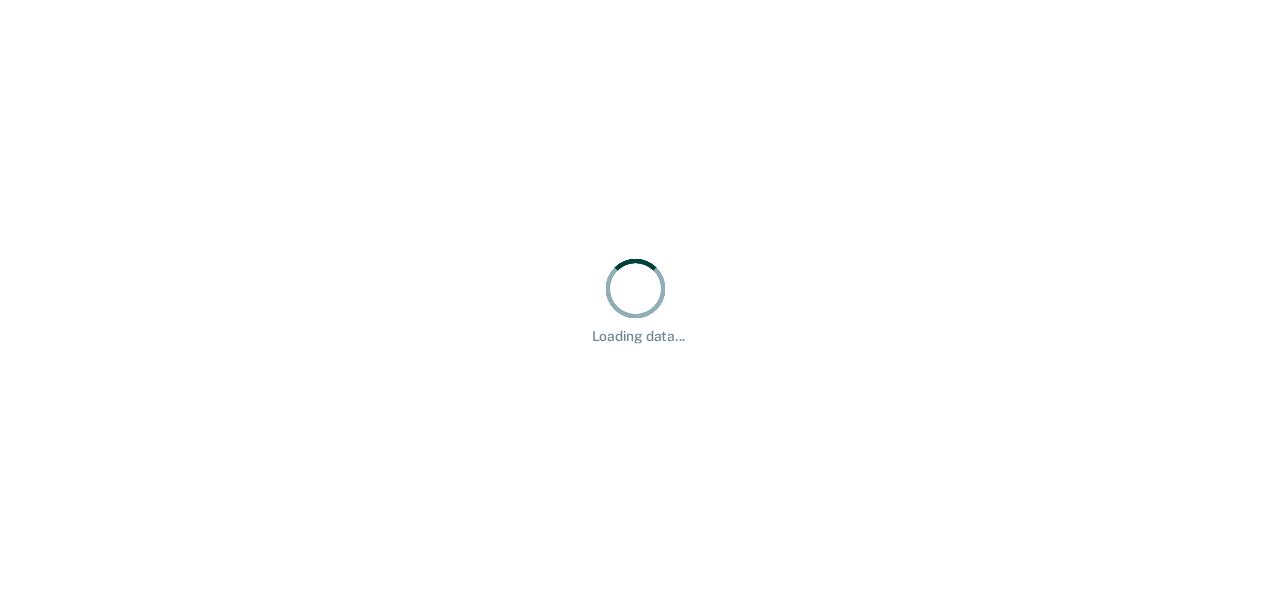 scroll, scrollTop: 0, scrollLeft: 0, axis: both 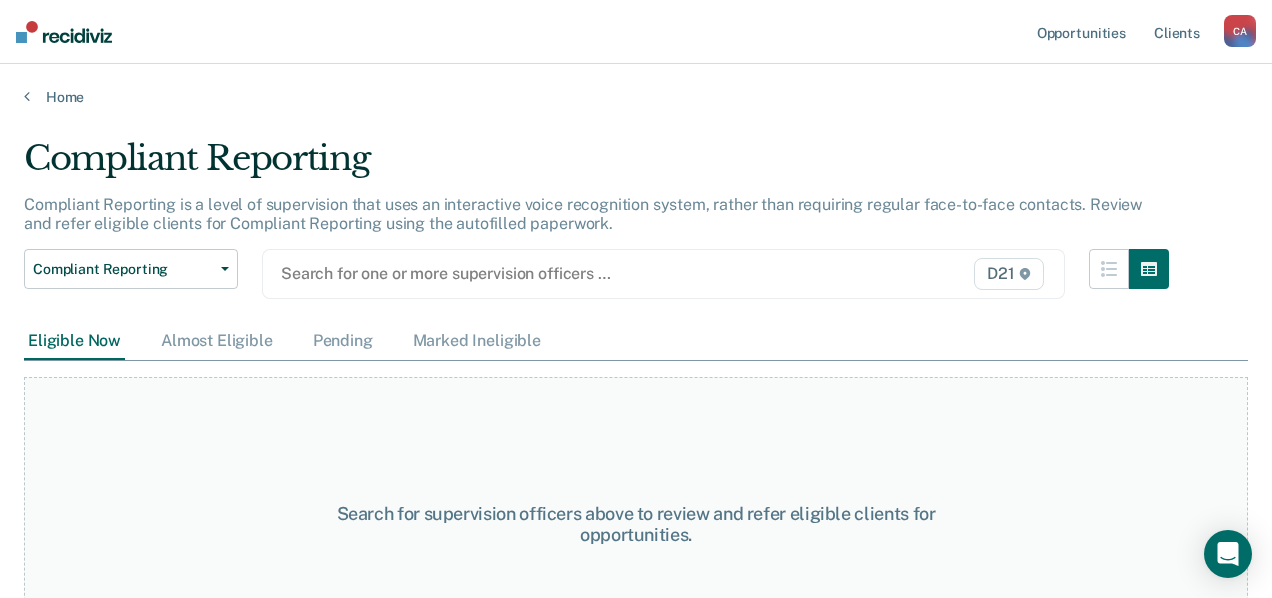 click on "Search for one or more supervision officers … D21" at bounding box center (663, 274) 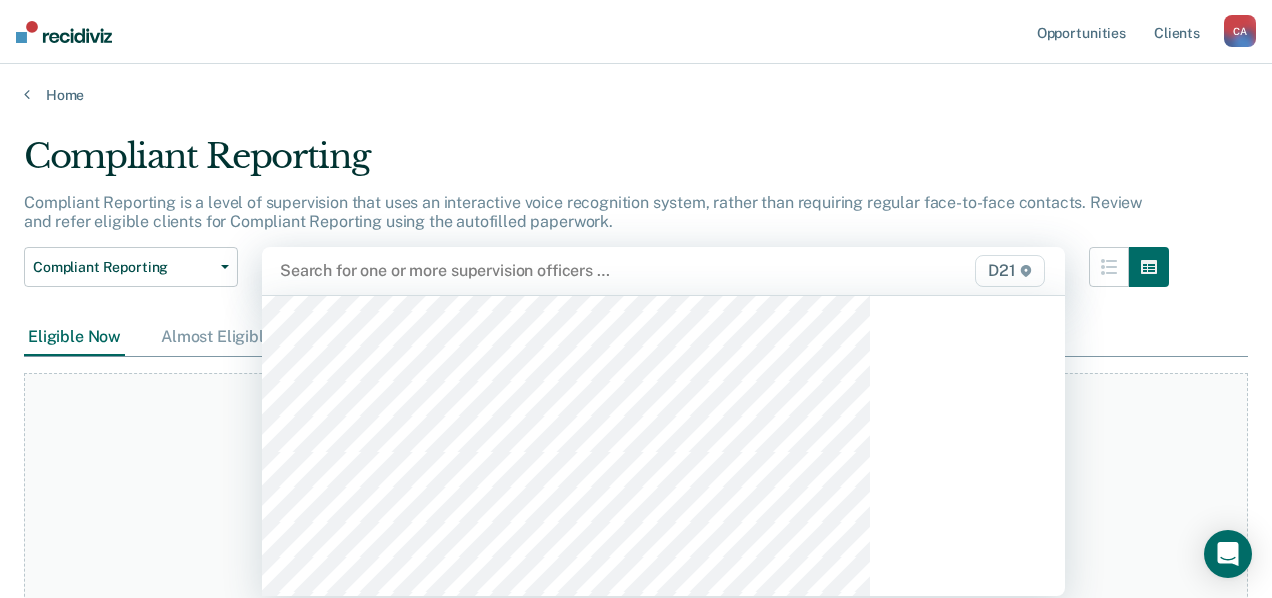 scroll, scrollTop: 1000, scrollLeft: 0, axis: vertical 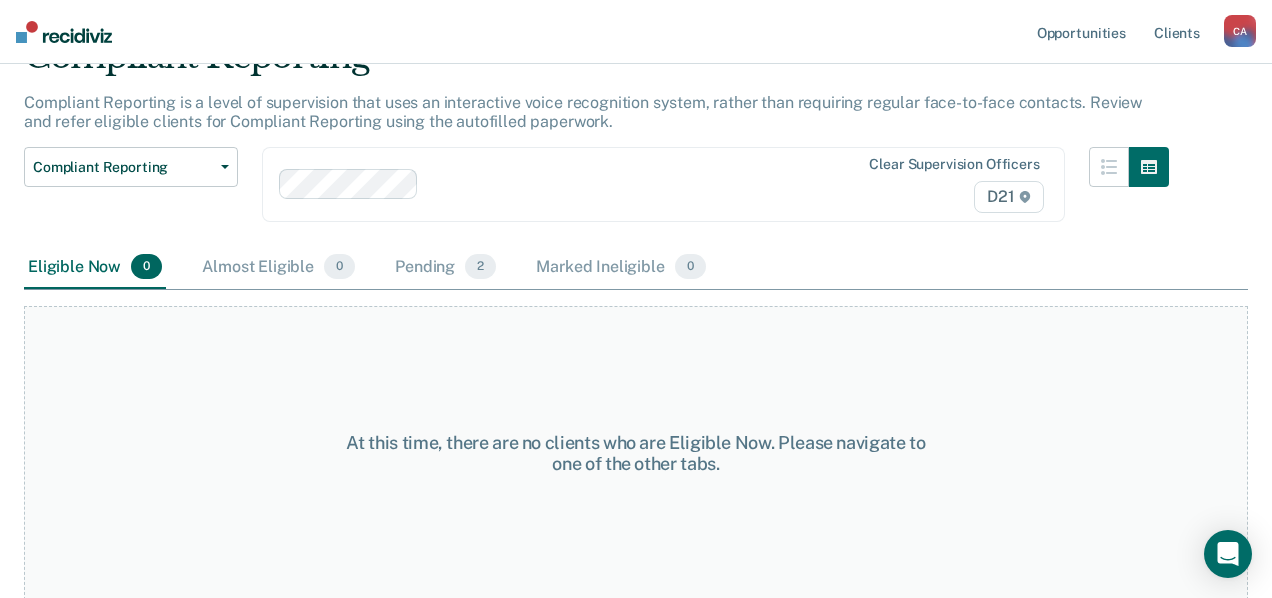 click on "Pending 2" at bounding box center [445, 268] 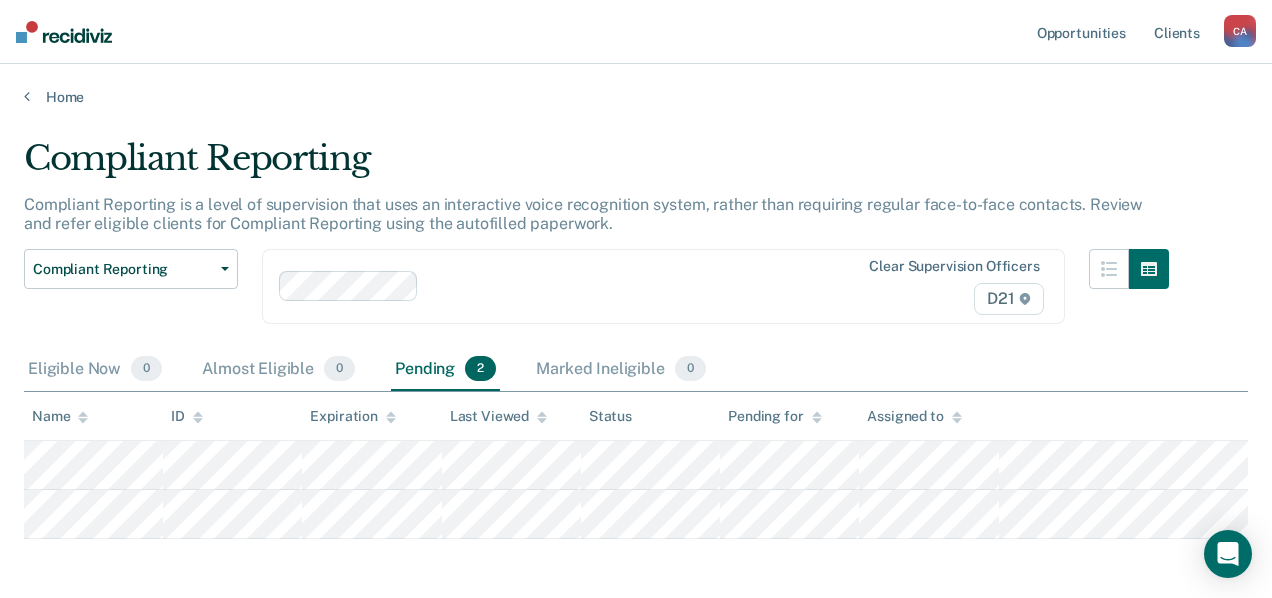 scroll, scrollTop: 0, scrollLeft: 0, axis: both 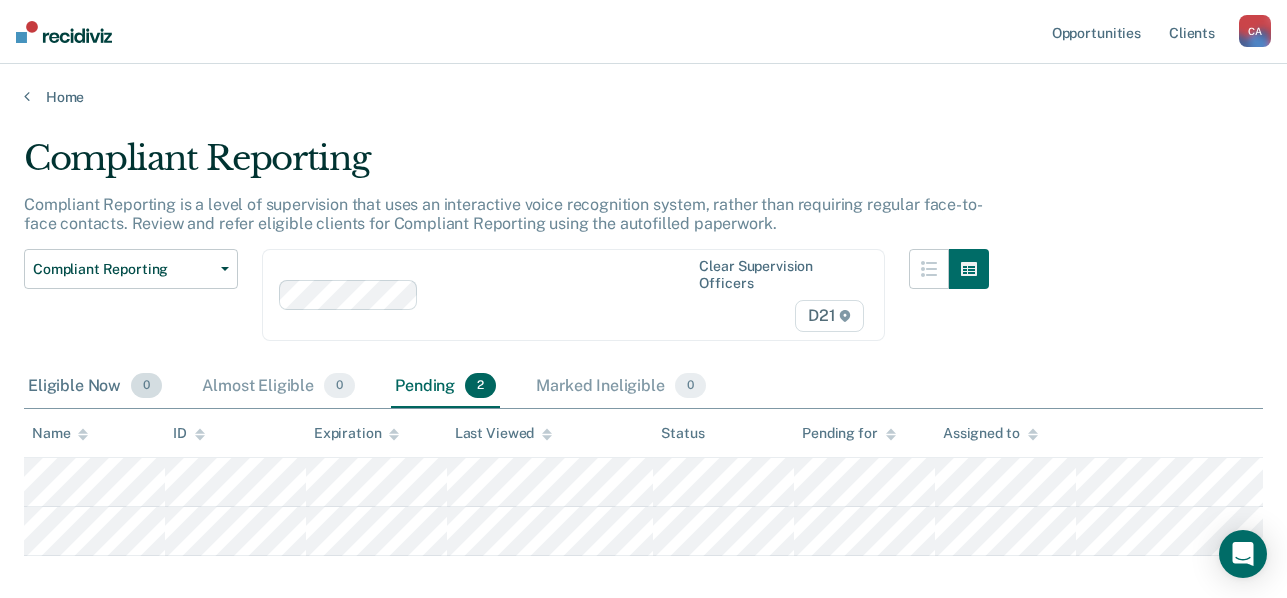 click on "Eligible Now 0" at bounding box center (95, 387) 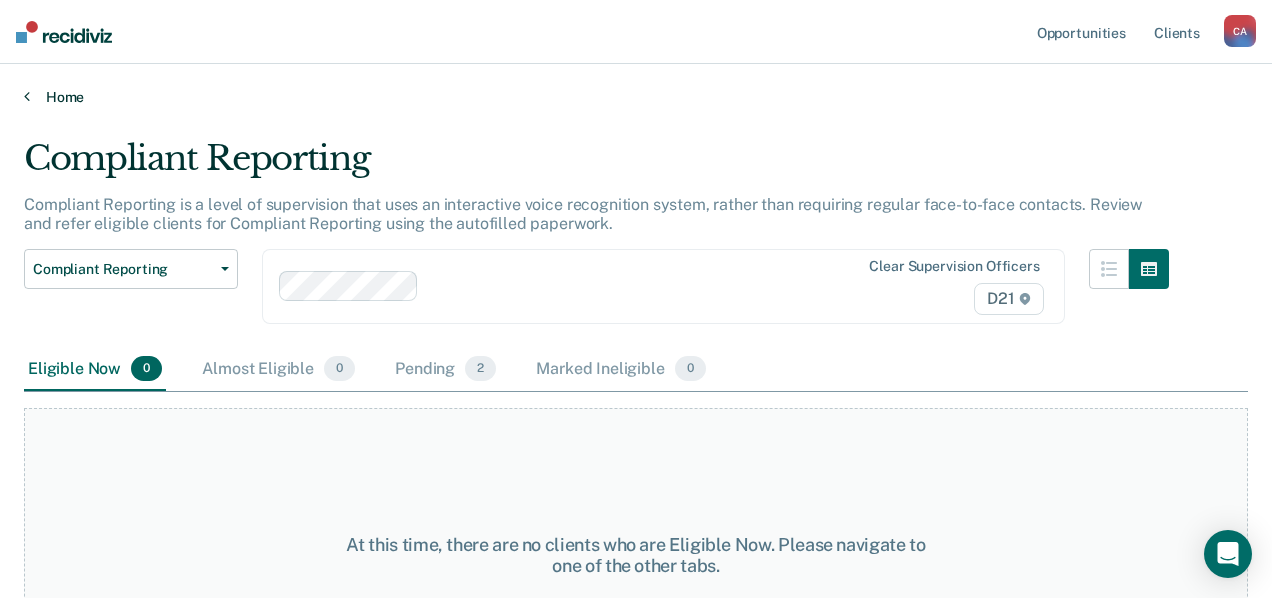 click at bounding box center [27, 96] 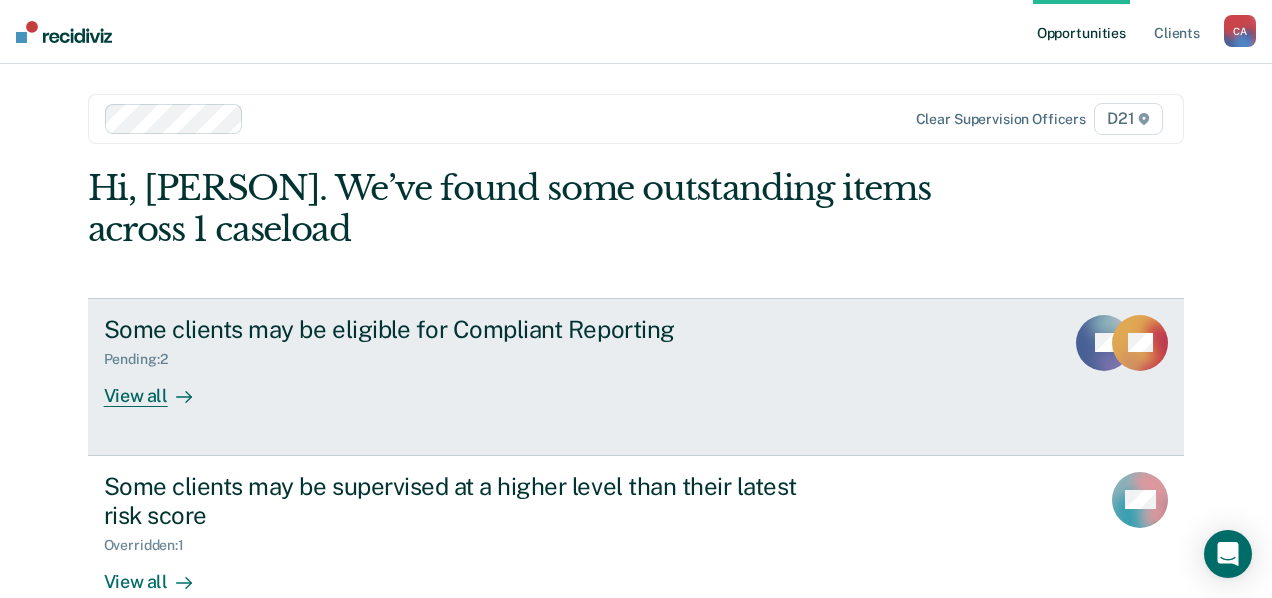 scroll, scrollTop: 0, scrollLeft: 0, axis: both 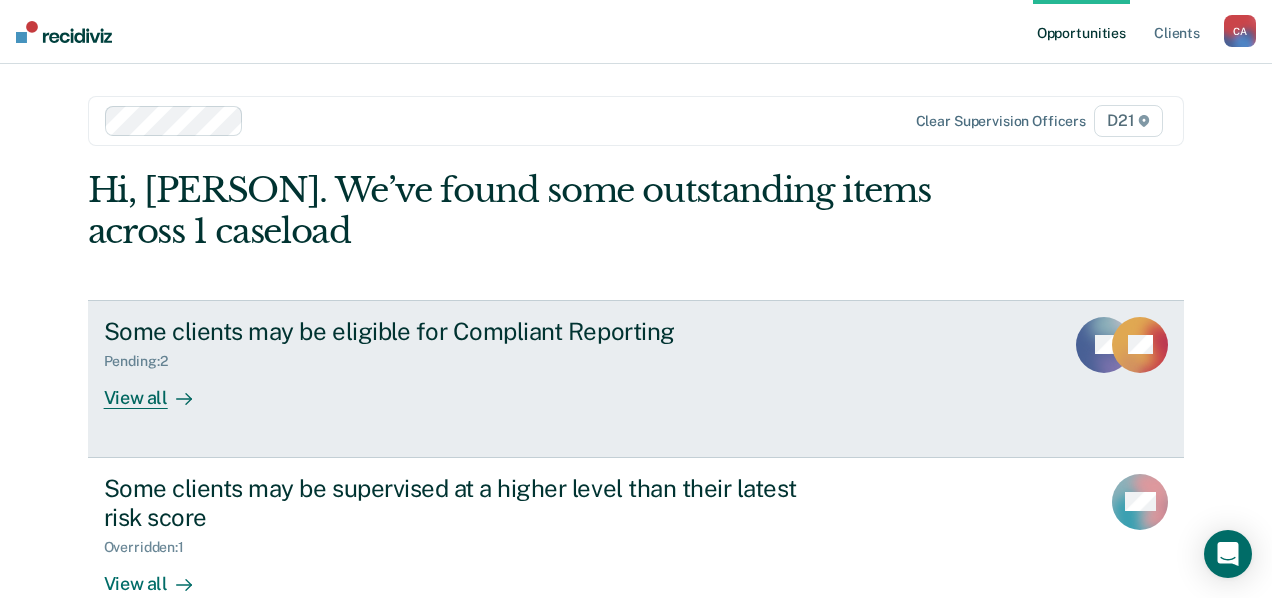 click on "View all" at bounding box center (160, 389) 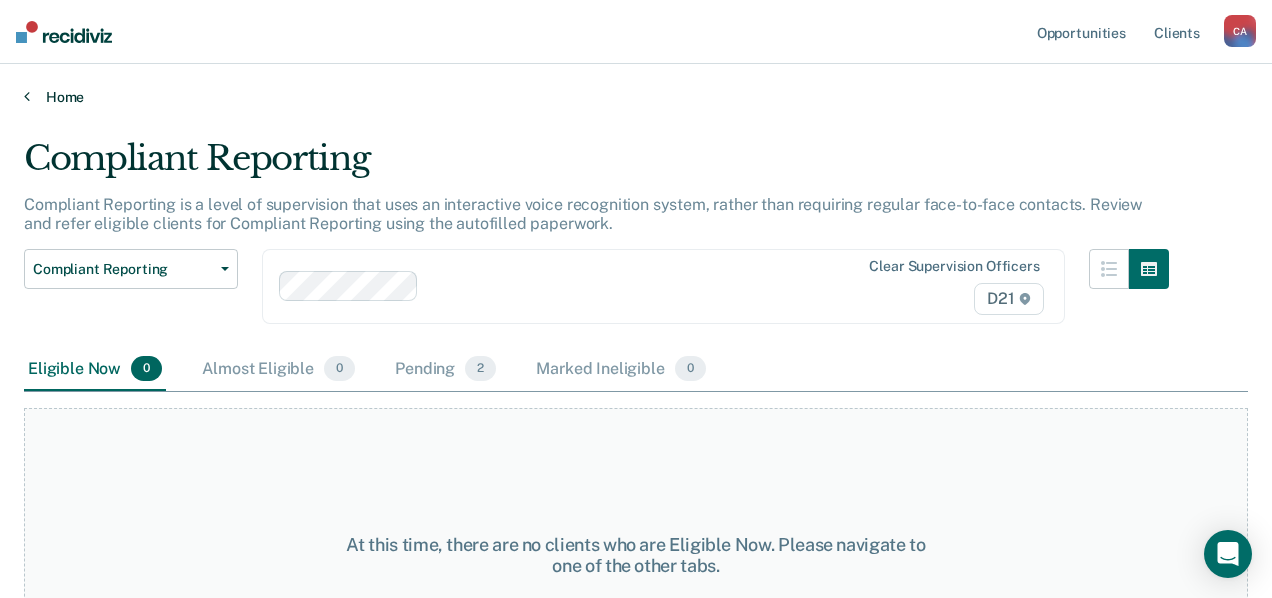 click at bounding box center [27, 96] 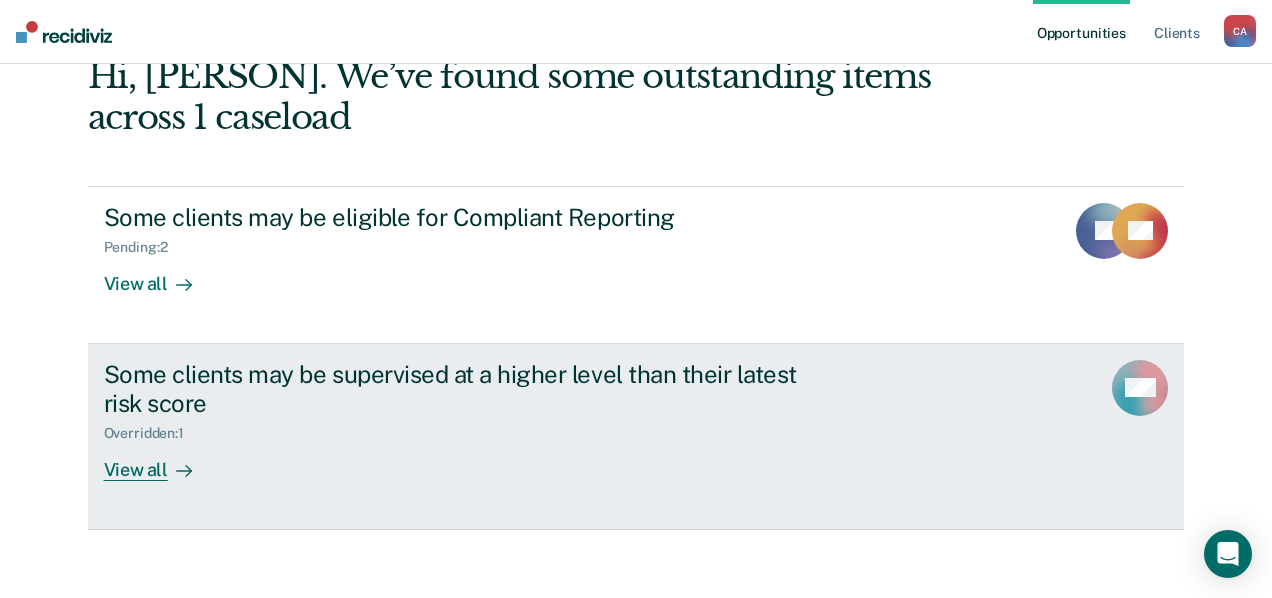 scroll, scrollTop: 126, scrollLeft: 0, axis: vertical 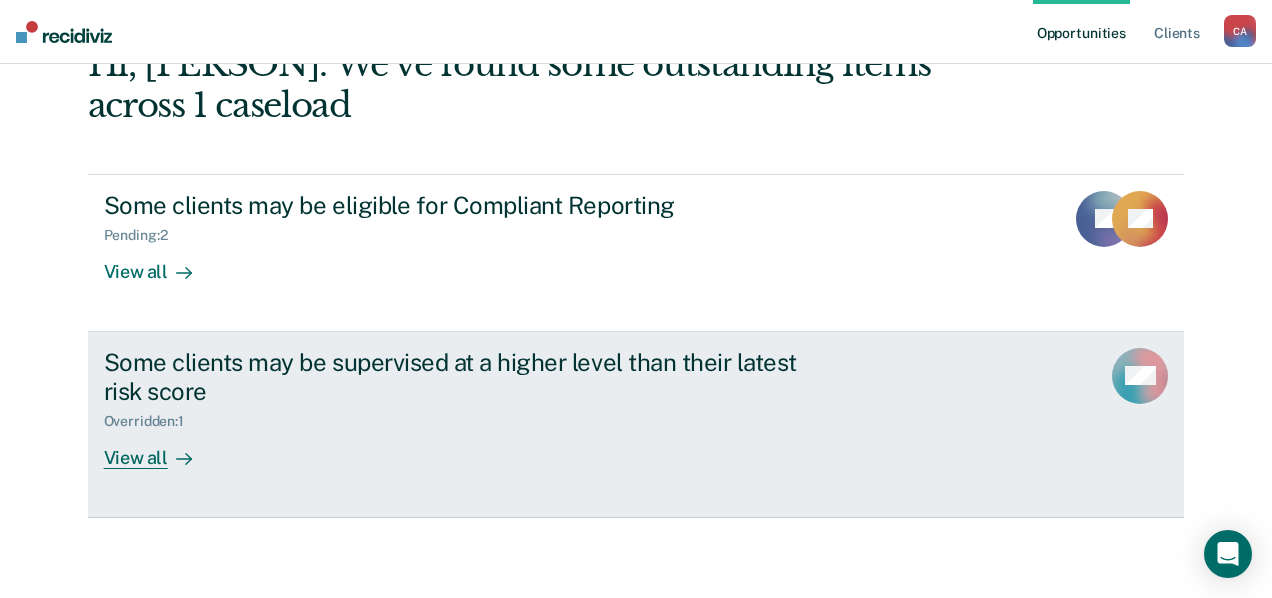 click on "View all" at bounding box center (160, 449) 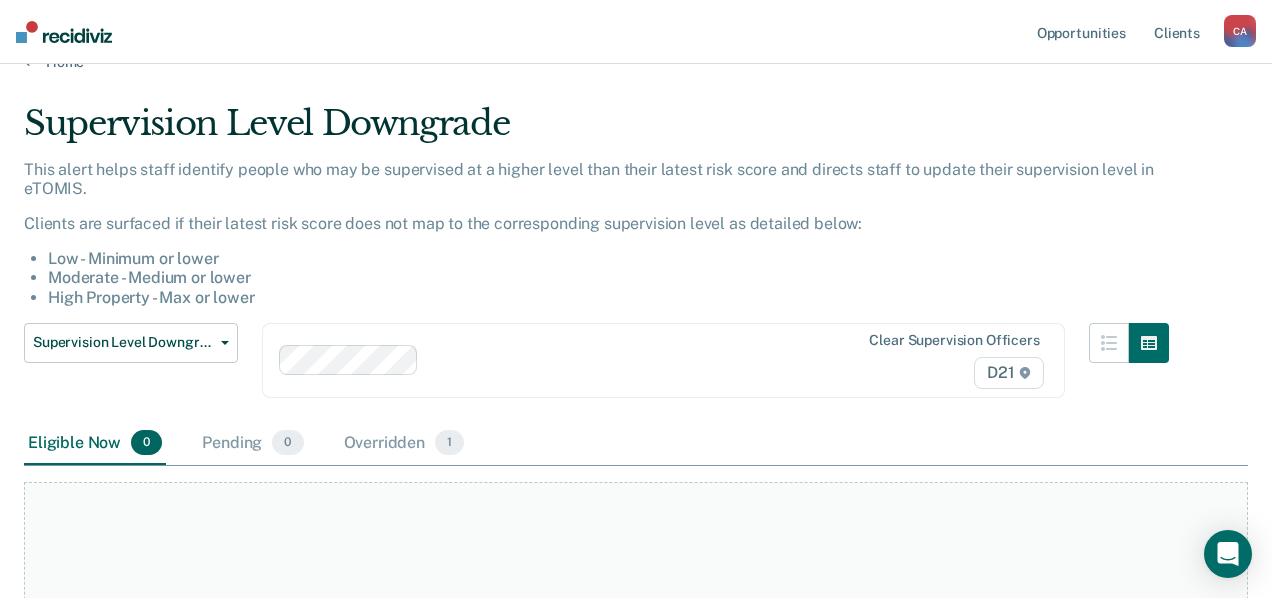 scroll, scrollTop: 0, scrollLeft: 0, axis: both 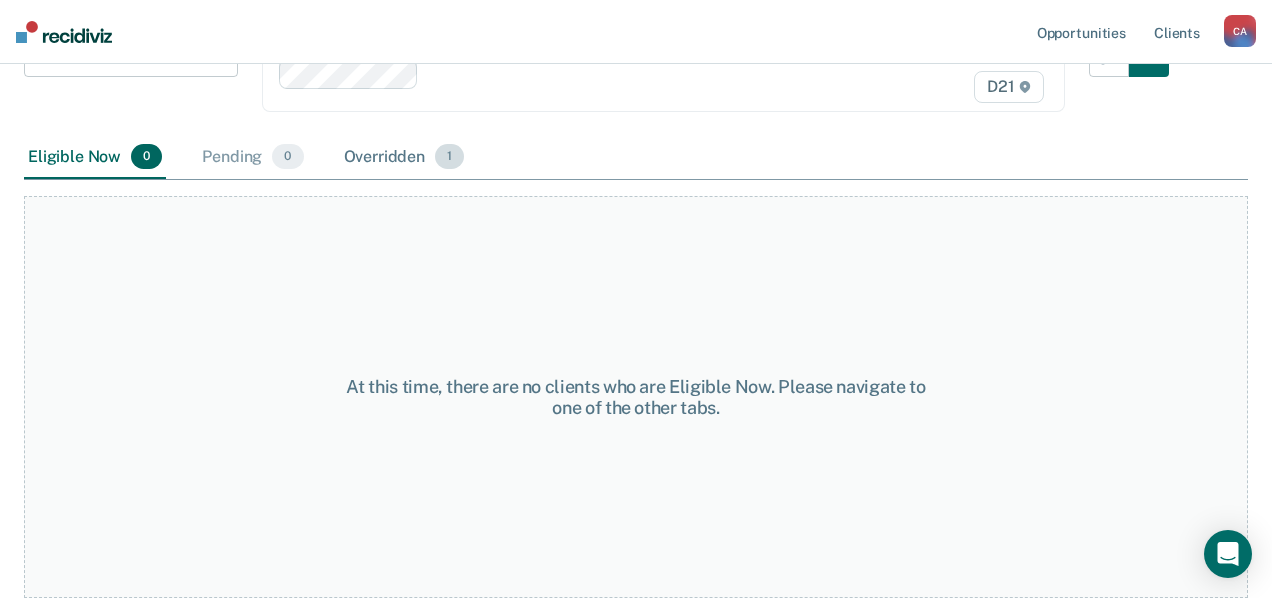 click on "Overridden 1" at bounding box center [404, 158] 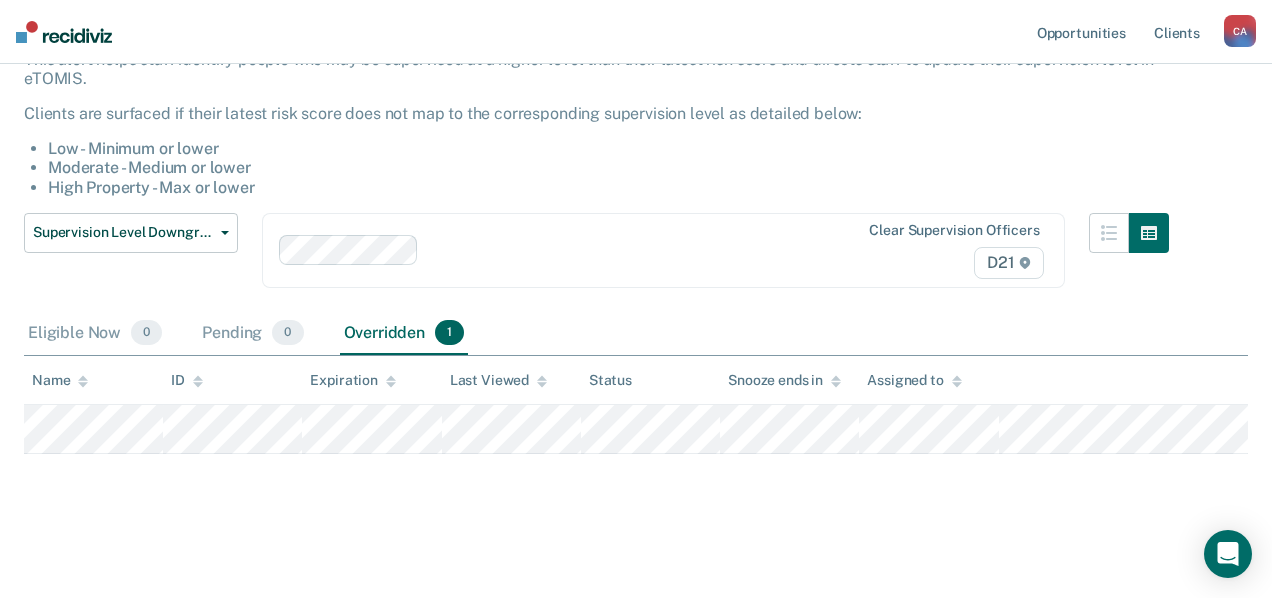 scroll, scrollTop: 162, scrollLeft: 0, axis: vertical 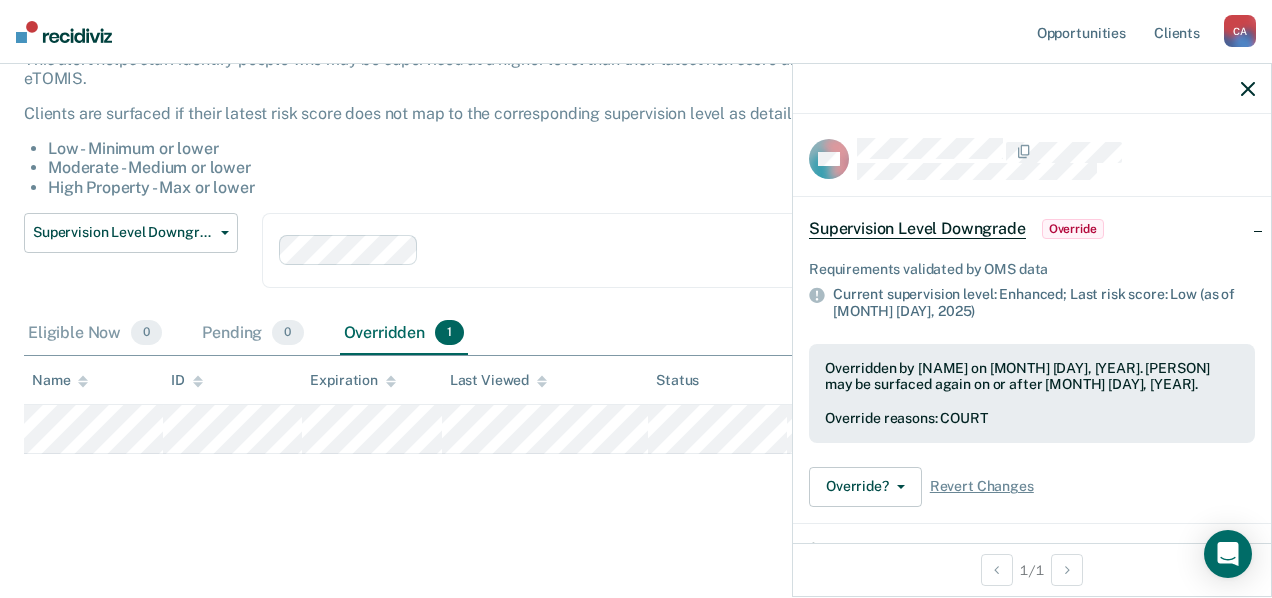 click on "Supervision Level Downgrade   This alert helps staff identify people who may be supervised at a higher level than their latest risk score and directs staff to update their supervision level in eTOMIS.
Clients are surfaced if their latest risk score does not map to the corresponding supervision level as detailed below:
Low - Minimum or lower
Moderate - Medium or lower
High Property - Max or lower
Supervision Level Downgrade Compliant Reporting Expiration Supervision Level Downgrade Suspension of Direct Supervision Clear   supervision officers D21   Eligible Now 0 Pending 0 Overridden 1
To pick up a draggable item, press the space bar.
While dragging, use the arrow keys to move the item.
Press space again to drop the item in its new position, or press escape to cancel.
Name ID Expiration Last Viewed Status Snooze ends in Assigned to" at bounding box center [636, 252] 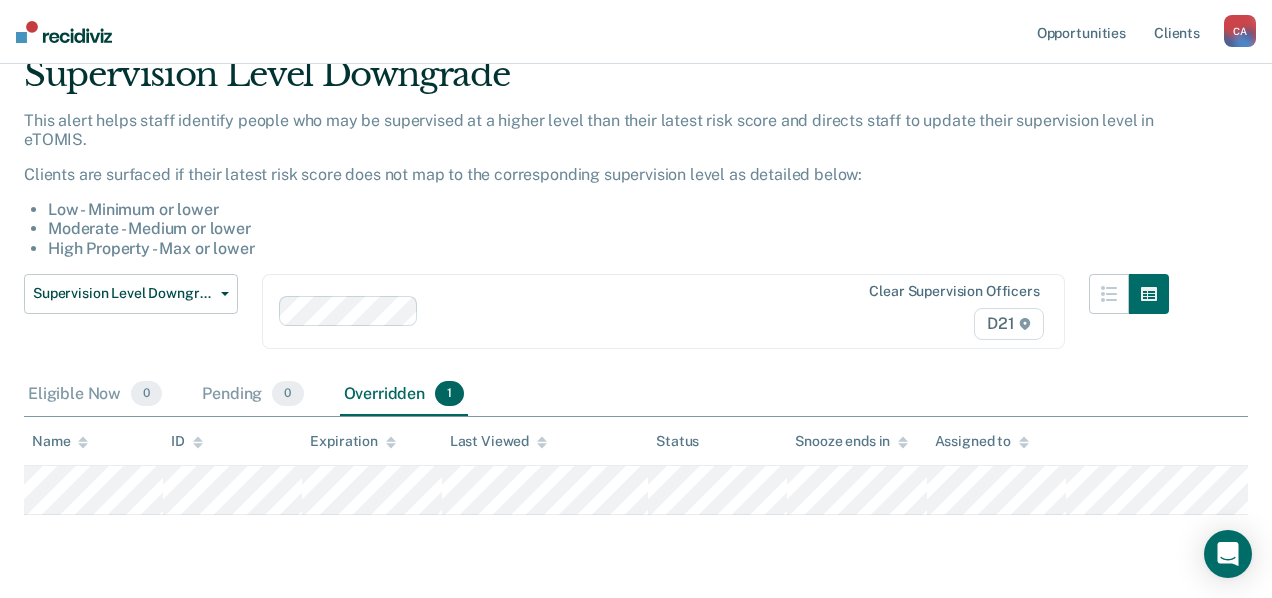 scroll, scrollTop: 0, scrollLeft: 0, axis: both 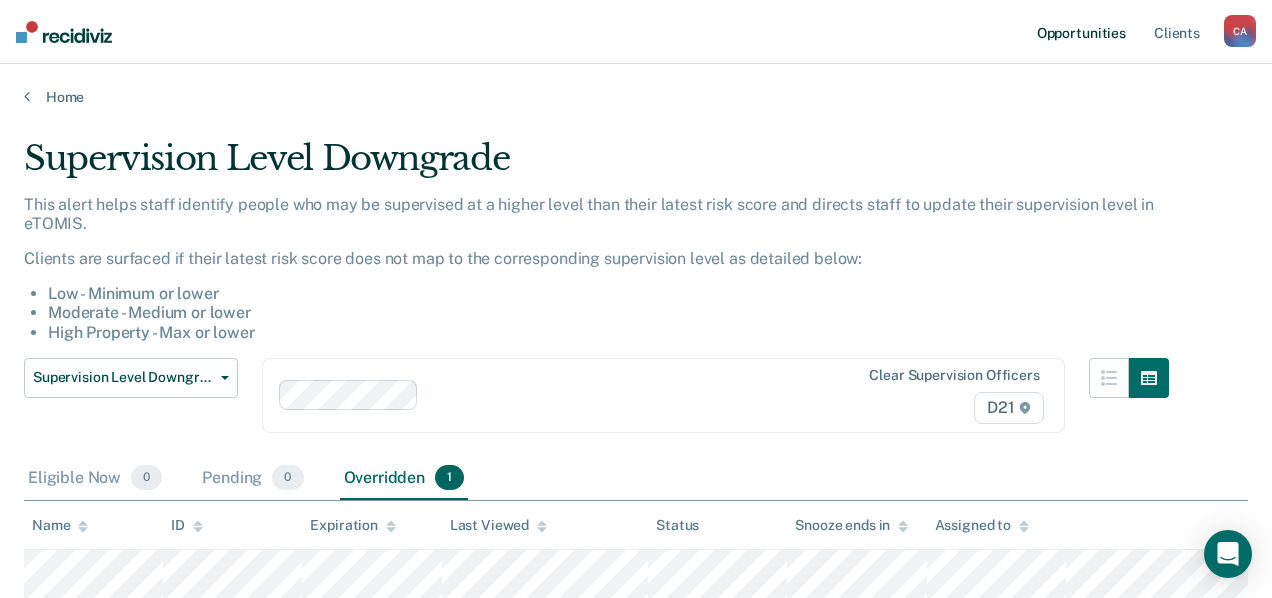 click on "Opportunities" at bounding box center [1081, 32] 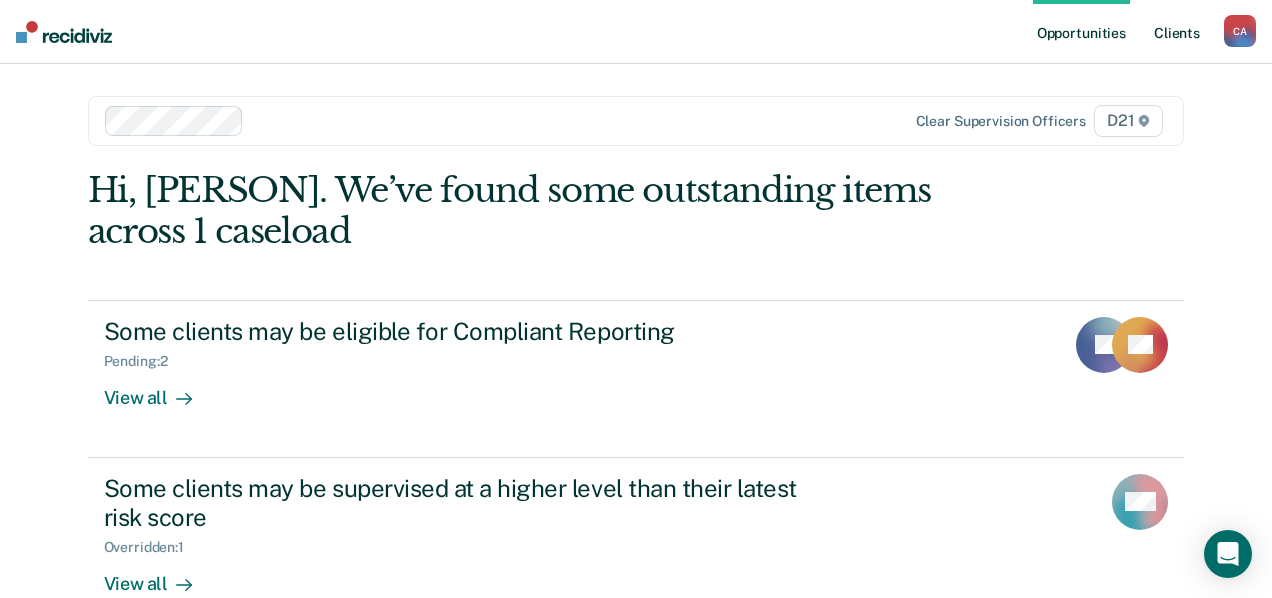 click on "Client s" at bounding box center [1177, 32] 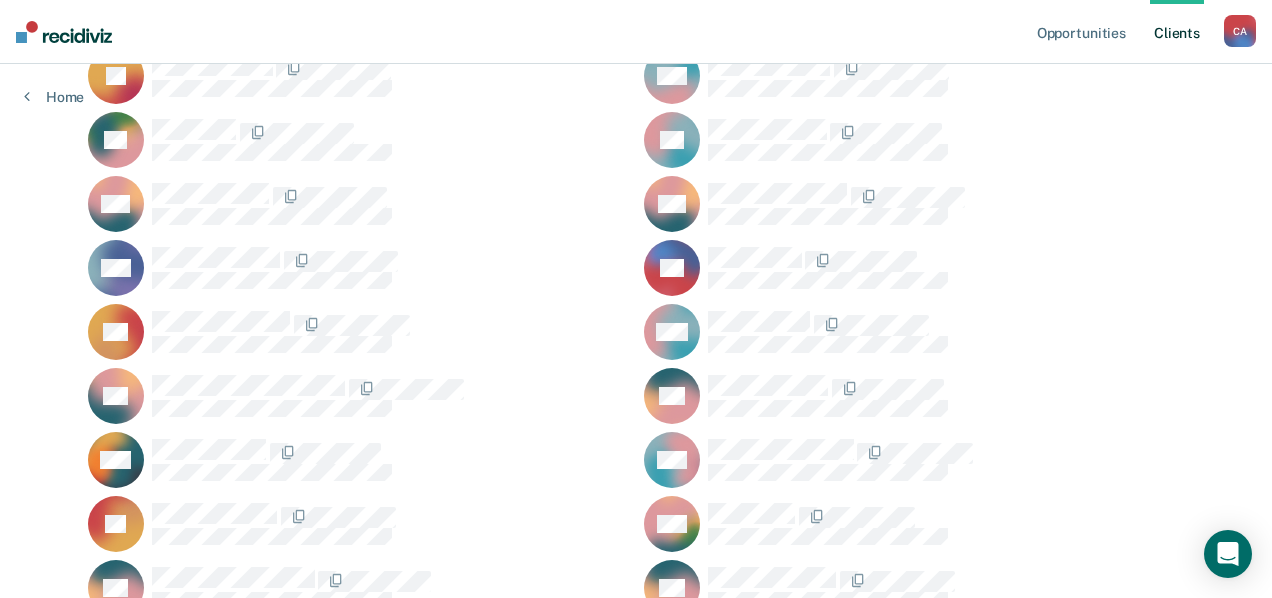 scroll, scrollTop: 3871, scrollLeft: 0, axis: vertical 